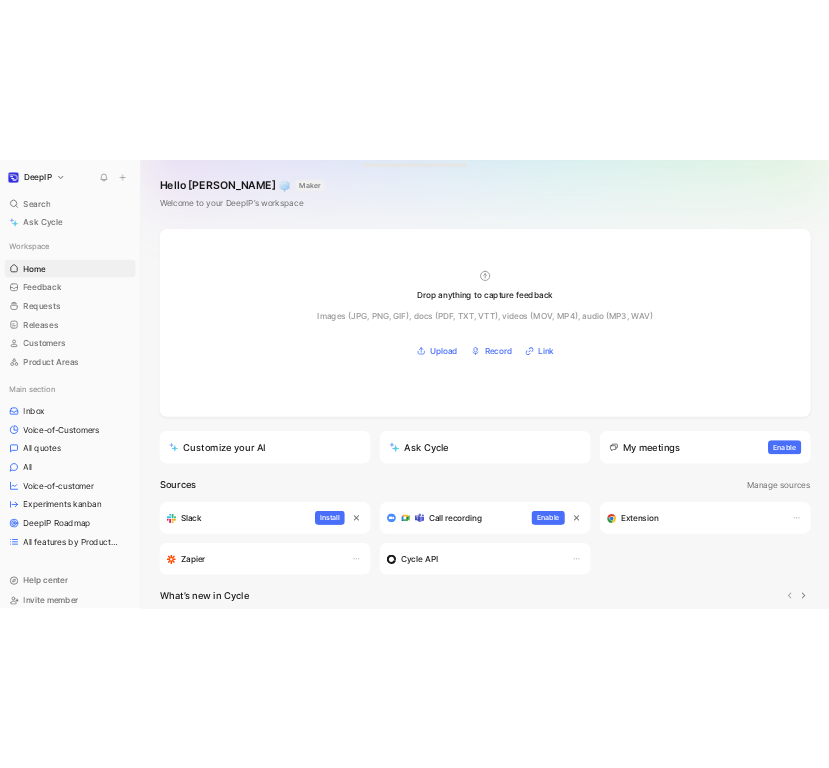 scroll, scrollTop: 0, scrollLeft: 0, axis: both 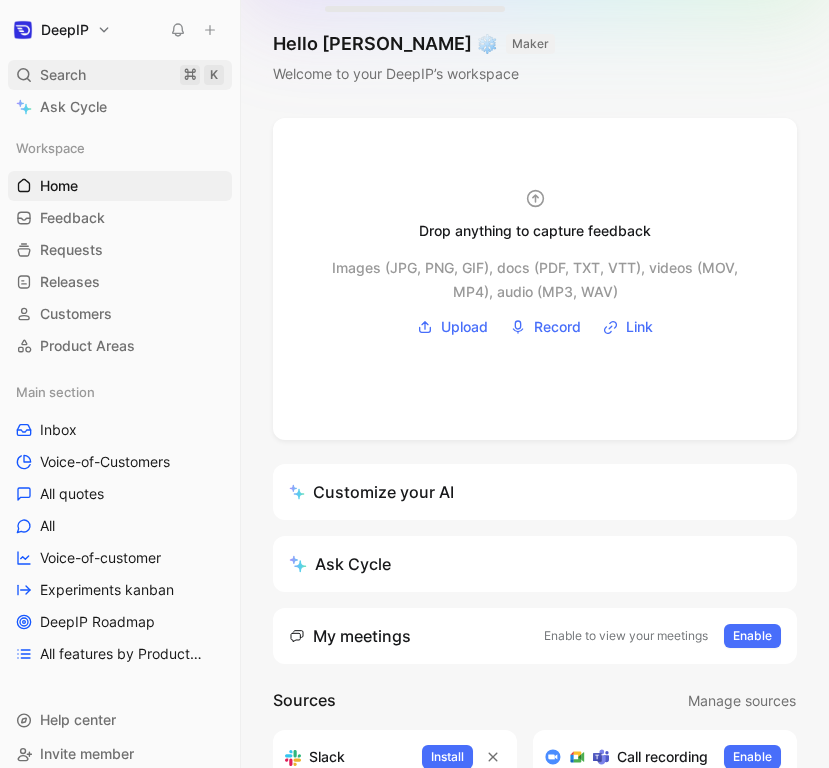click on "Search ⌘ K" at bounding box center [120, 75] 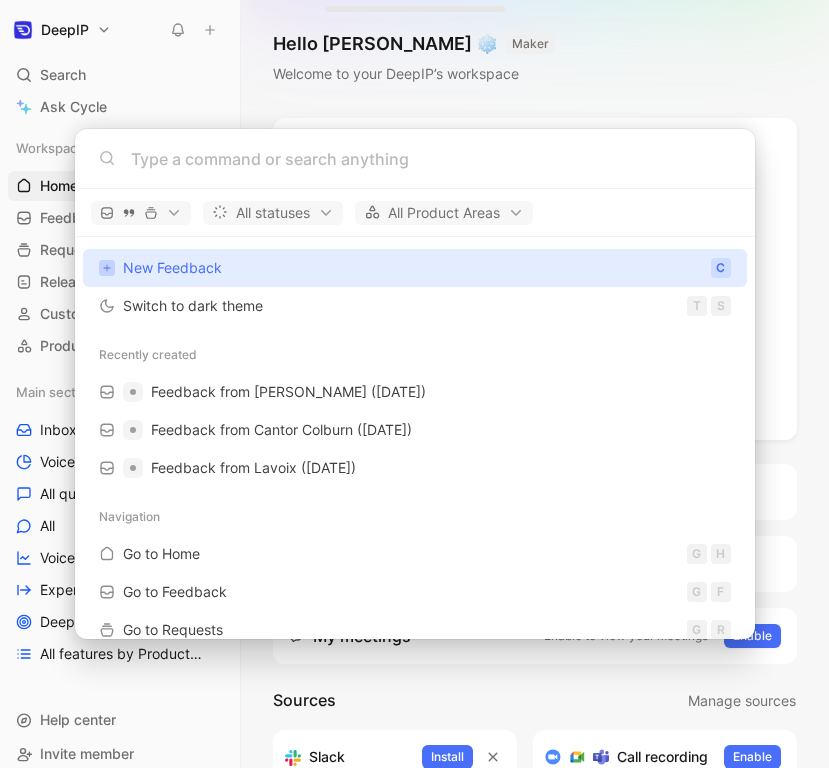 click on "New Feedback" at bounding box center [172, 267] 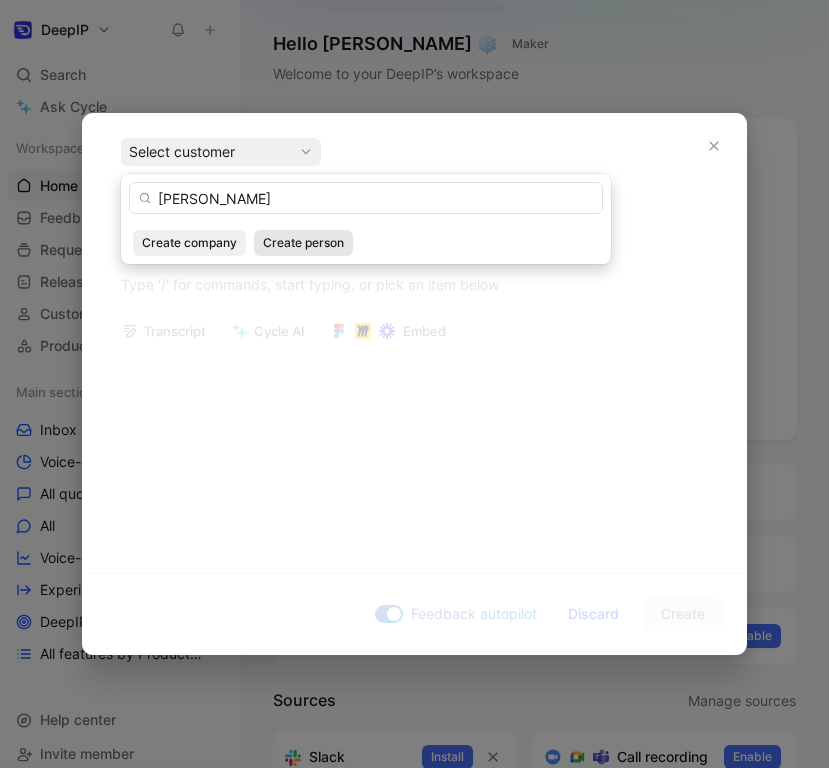 type on "[PERSON_NAME]" 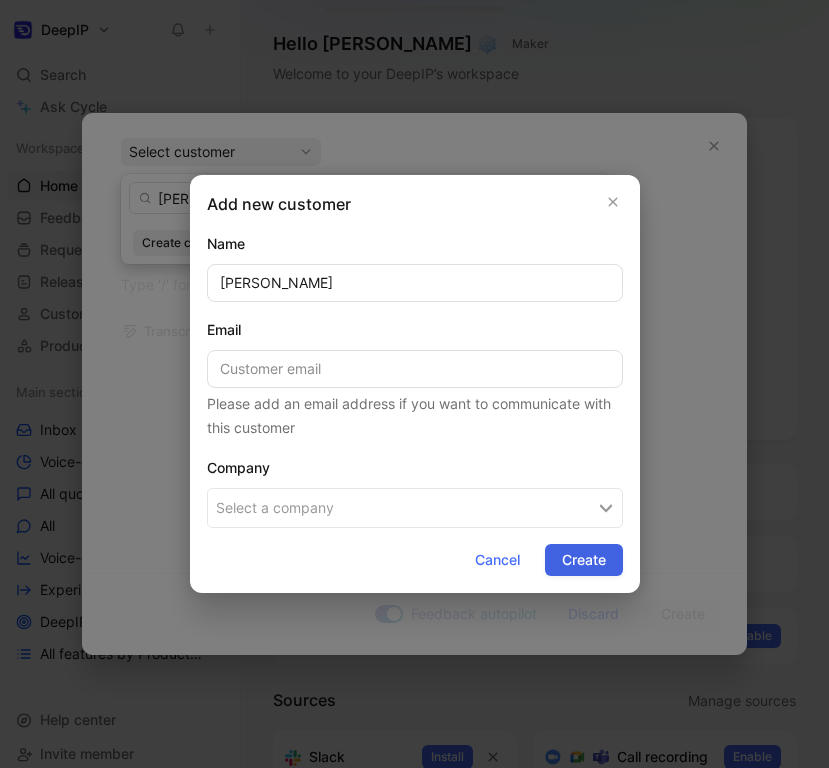 click on "Create" at bounding box center (584, 560) 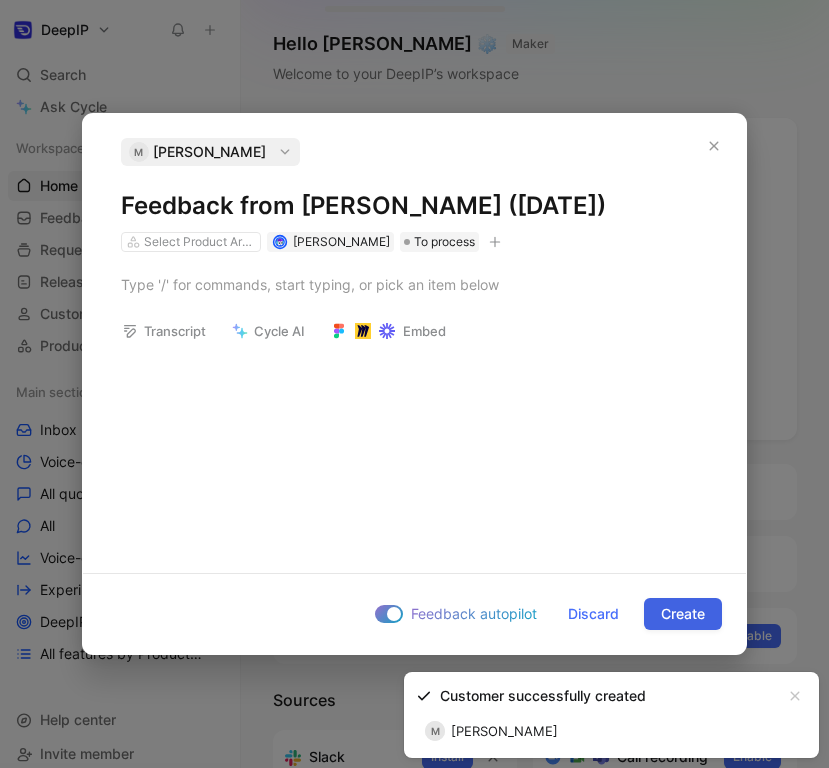 click on "Create" at bounding box center (683, 614) 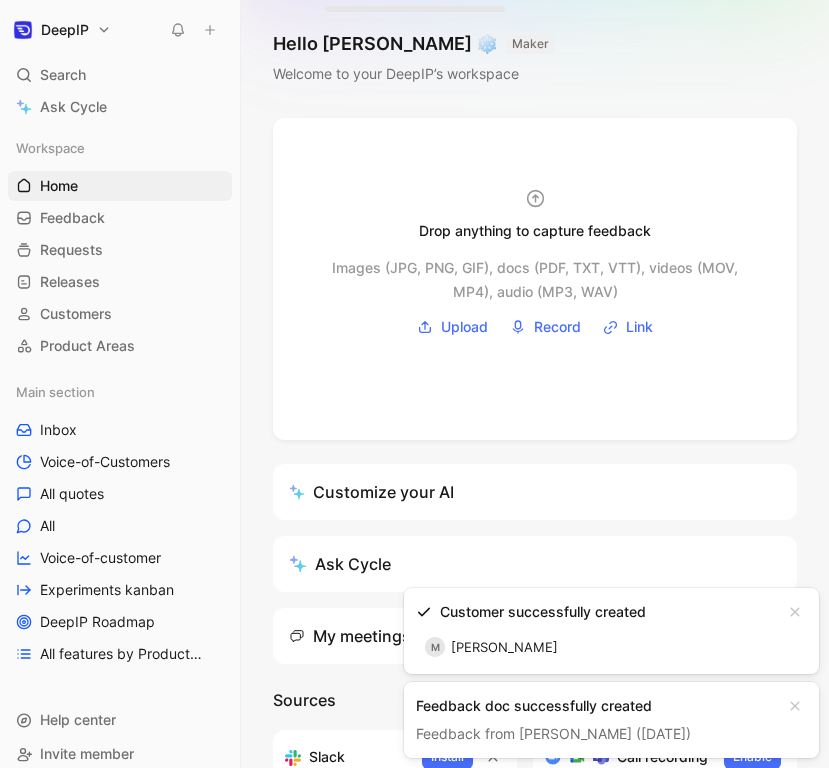 click on "Feedback from [PERSON_NAME] ([DATE])" at bounding box center [553, 733] 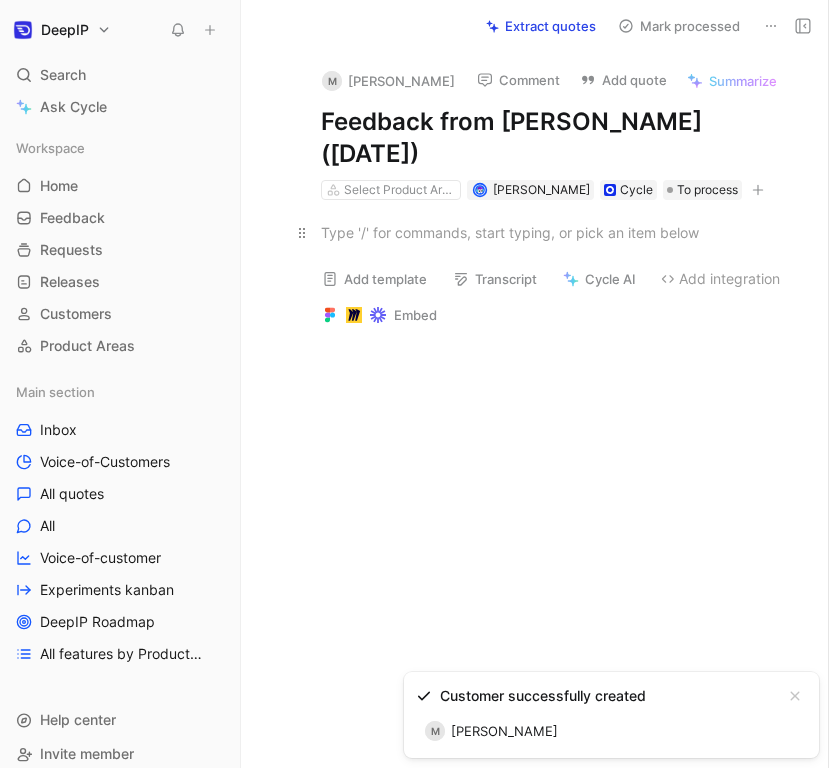 click at bounding box center [556, 232] 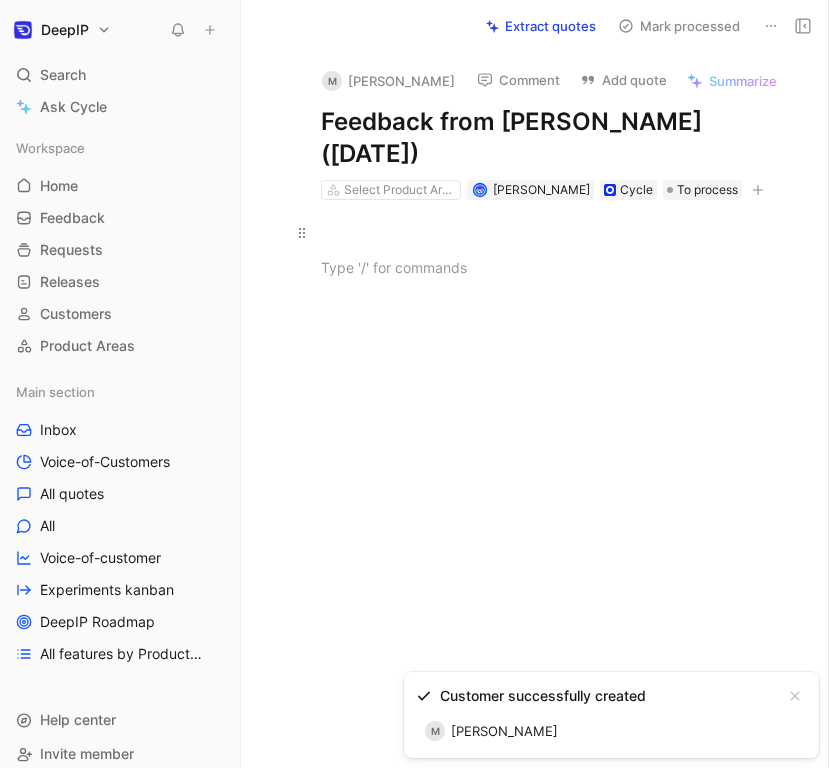 type 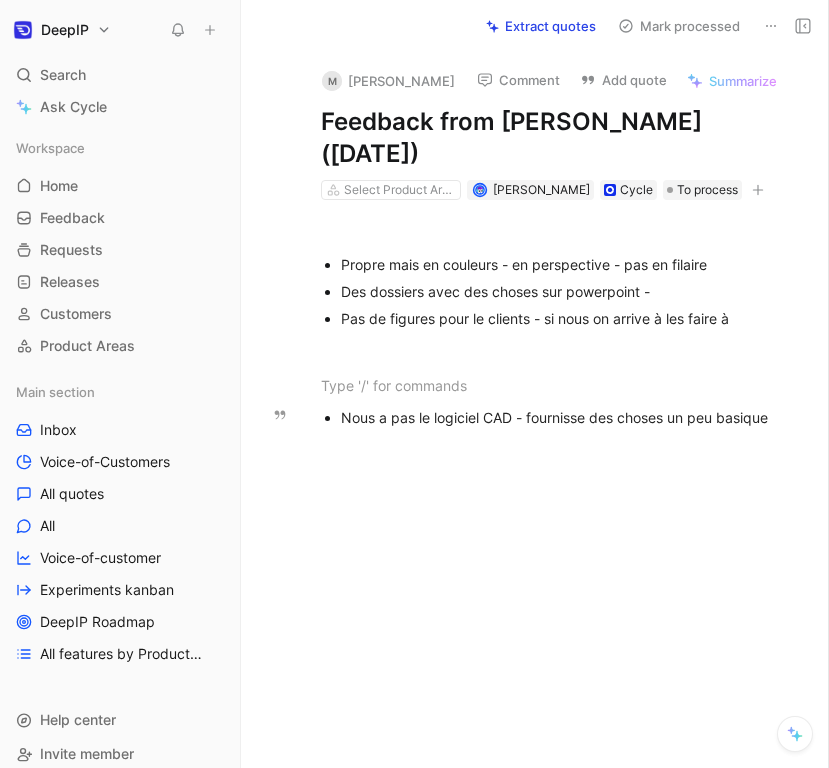 click on "Nous a pas le logiciel CAD - fournisse des choses un peu basique" at bounding box center [566, 417] 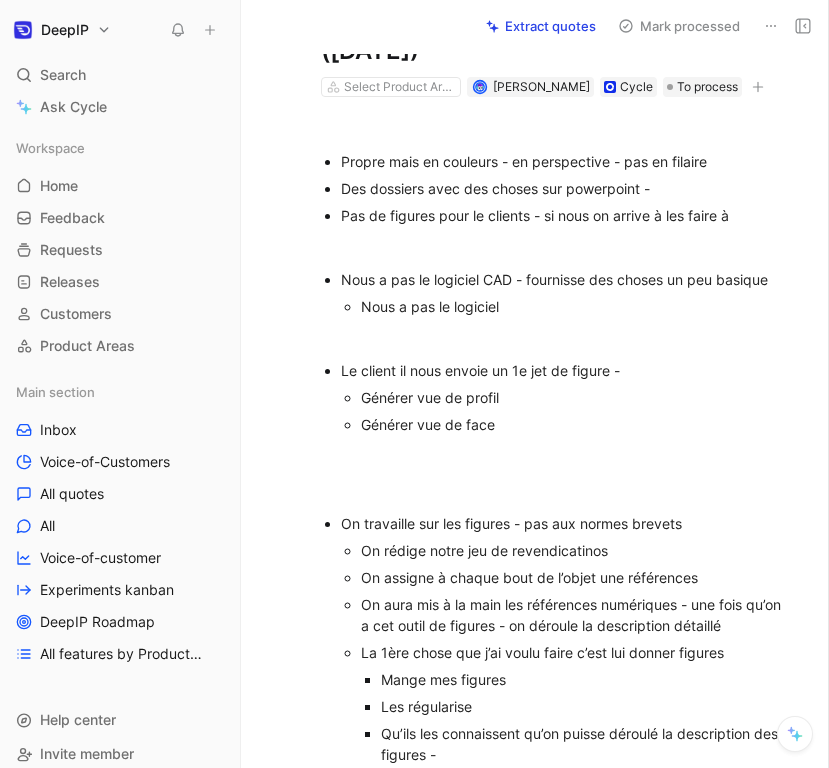 scroll, scrollTop: 130, scrollLeft: 0, axis: vertical 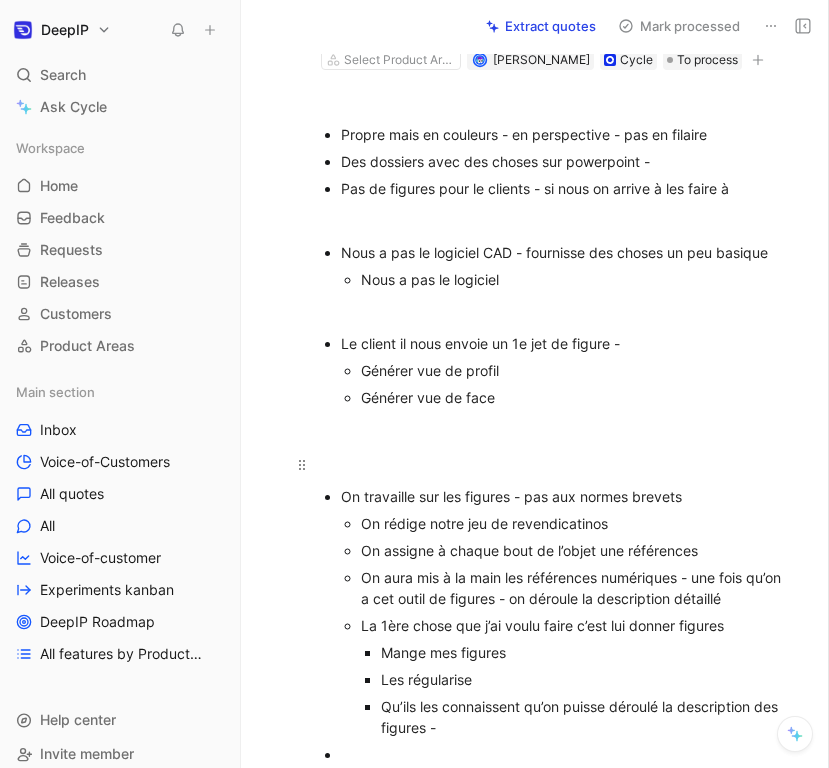click at bounding box center [556, 464] 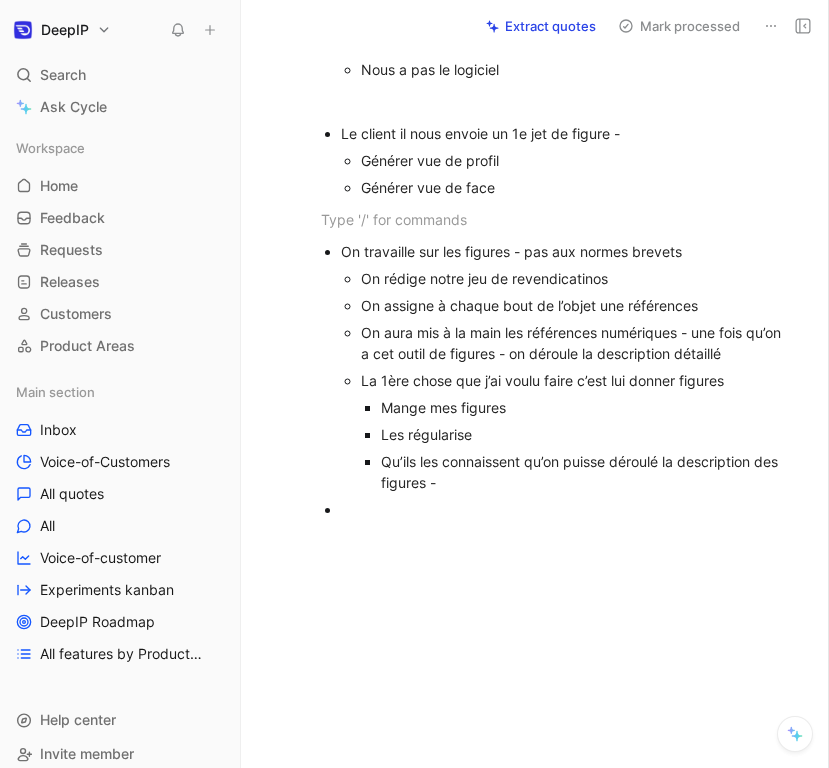 scroll, scrollTop: 341, scrollLeft: 0, axis: vertical 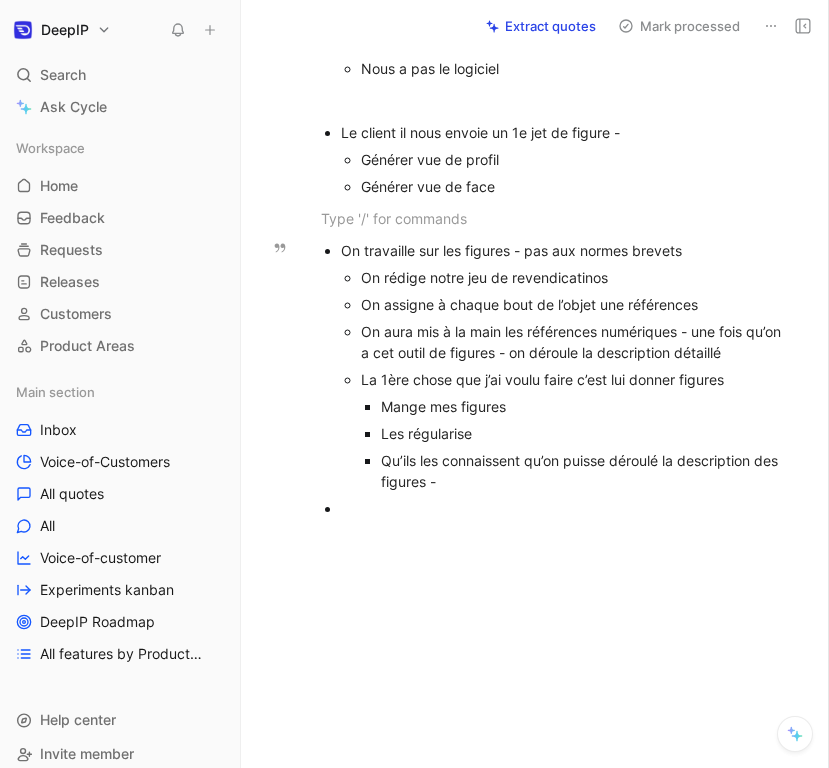 click on "On rédige notre jeu de revendicatinos" at bounding box center [576, 277] 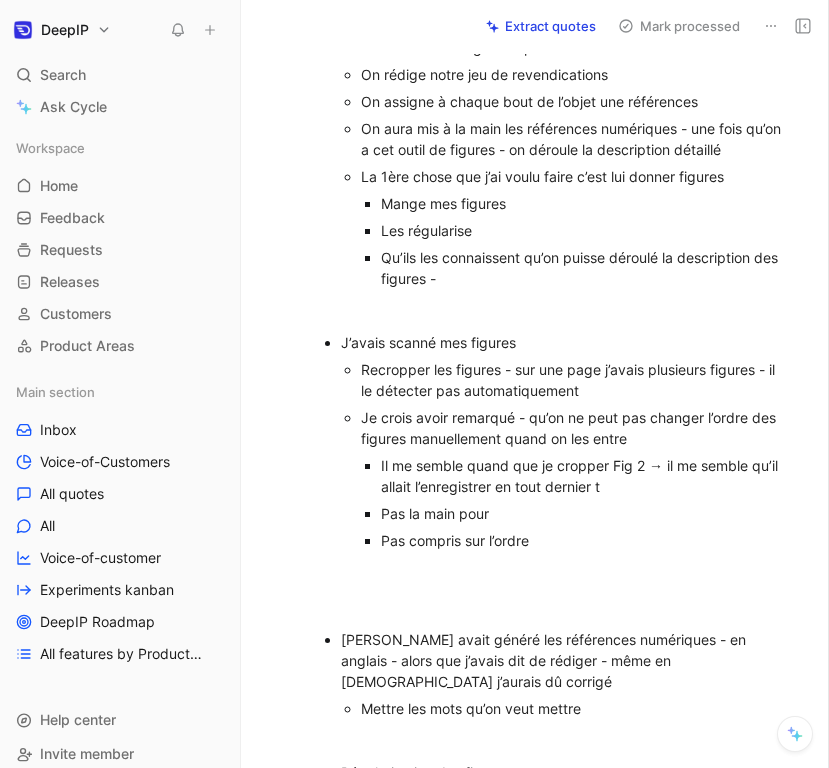 scroll, scrollTop: 568, scrollLeft: 0, axis: vertical 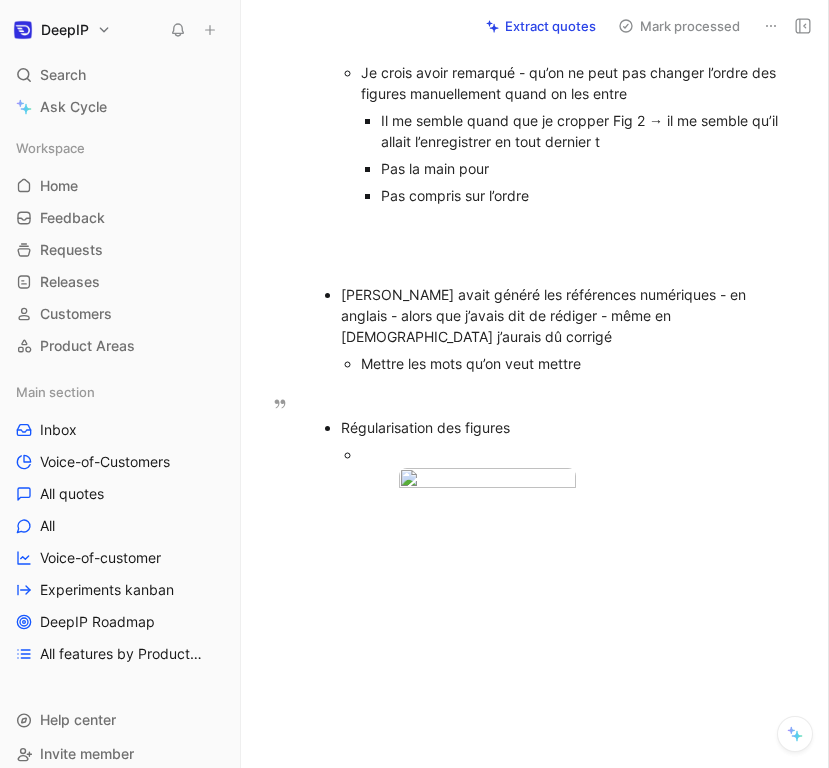 click on "Régularisation des figures" at bounding box center (566, 427) 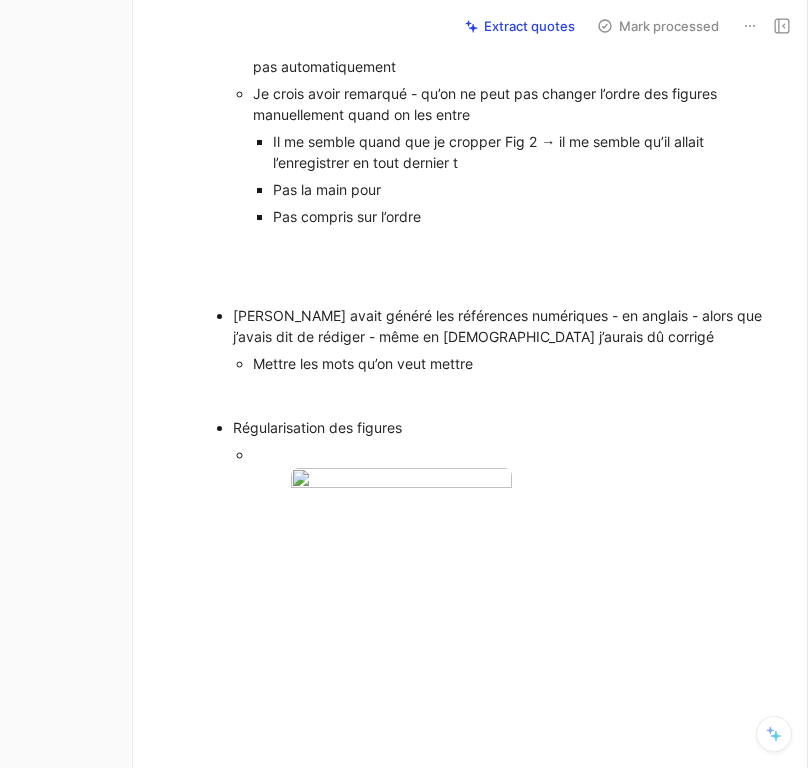 scroll, scrollTop: 1095, scrollLeft: 0, axis: vertical 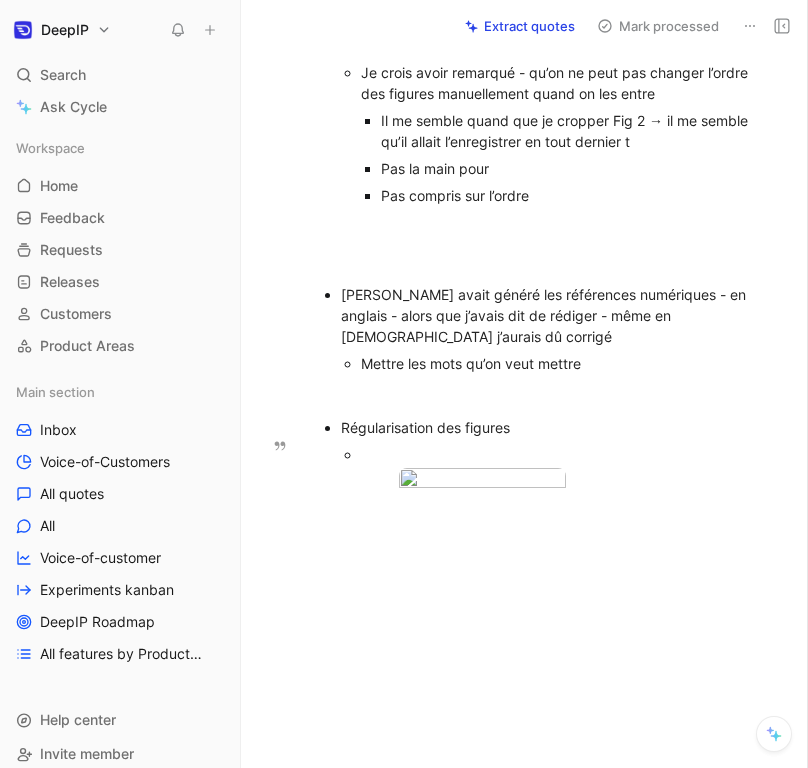 click at bounding box center (565, 454) 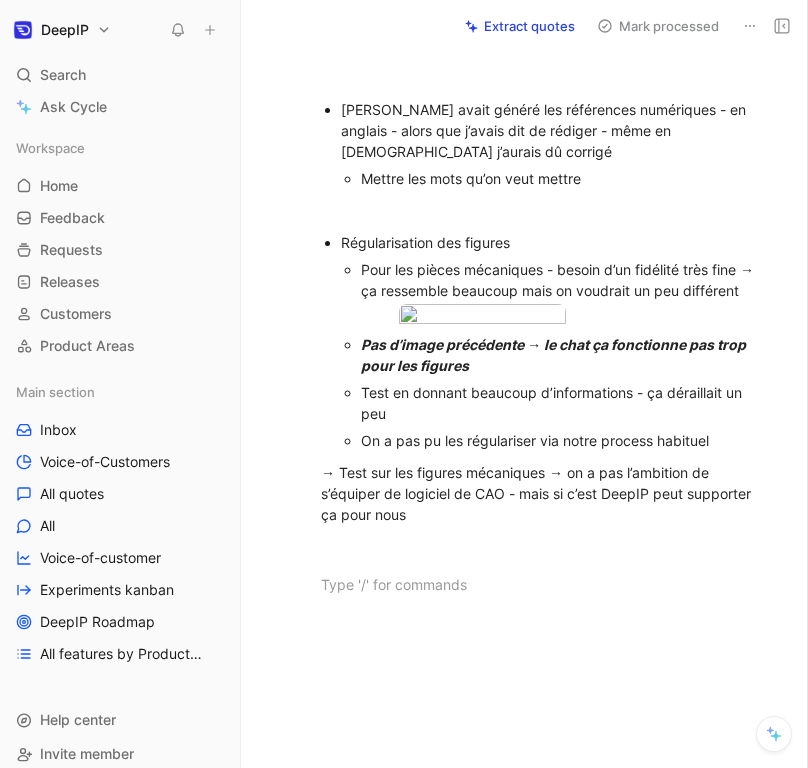 scroll, scrollTop: 1139, scrollLeft: 0, axis: vertical 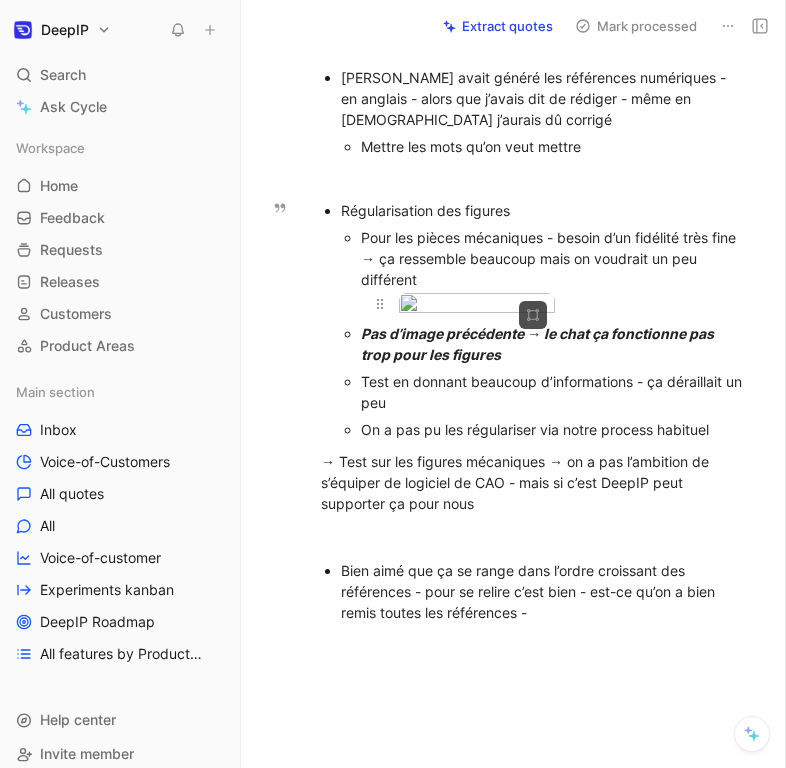 click on "DeepIP Search ⌘ K Ask Cycle Workspace Home G then H Feedback G then F Requests G then R Releases G then L Customers Product Areas Main section Inbox Voice-of-Customers All quotes All Voice-of-customer Experiments kanban DeepIP Roadmap All features by Product area
To pick up a draggable item, press the space bar.
While dragging, use the arrow keys to move the item.
Press space again to drop the item in its new position, or press escape to cancel.
Help center Invite member Feedback from [PERSON_NAME] ([DATE]) Extract quotes Mark processed M [PERSON_NAME] Comment Add quote Summarize Feedback from [PERSON_NAME] ([DATE]) Select Product Areas [PERSON_NAME] Cycle To process Propre mais en couleurs - en perspective - pas en filaire Des dossiers avec des choses sur powerpoint -  Pas de figures pour le clients - si nous on arrive à les faire à  Nous a pas le logiciel CAD - fournisse des choses un peu basique Nous a pas le logiciel Générer vue de profil" at bounding box center (393, 384) 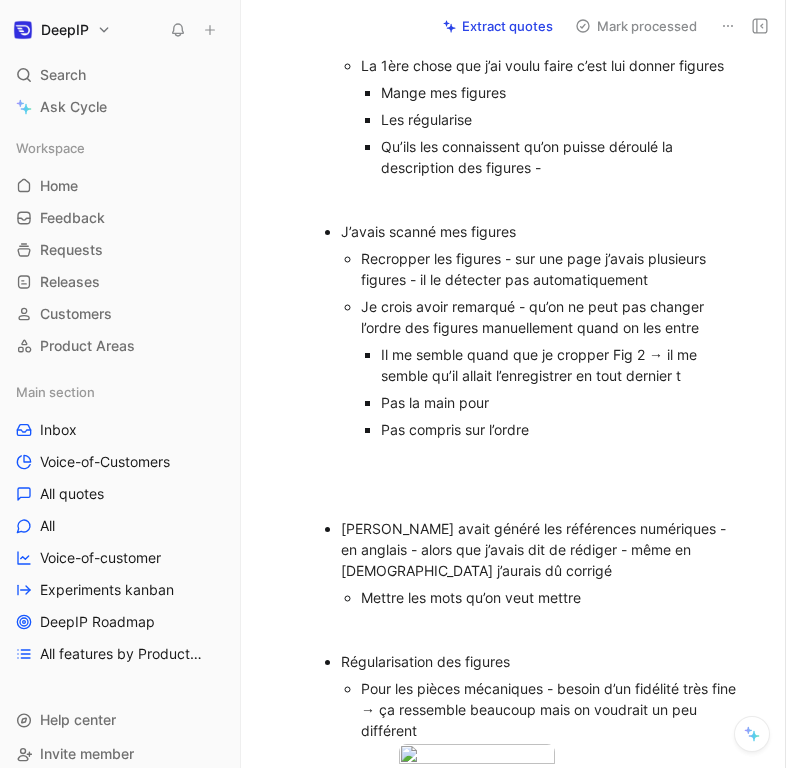 scroll, scrollTop: 751, scrollLeft: 0, axis: vertical 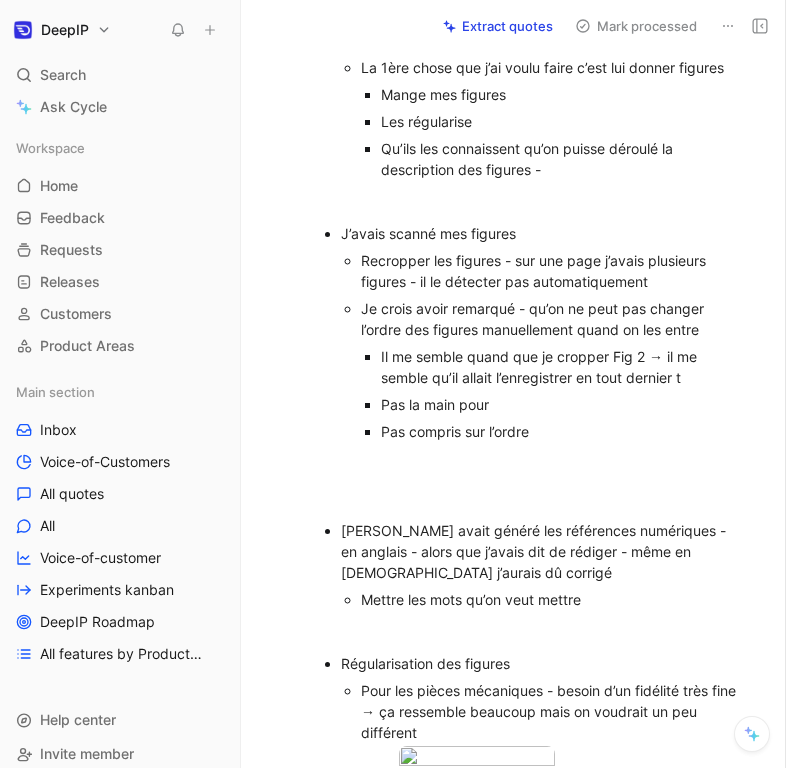 click at bounding box center (534, 498) 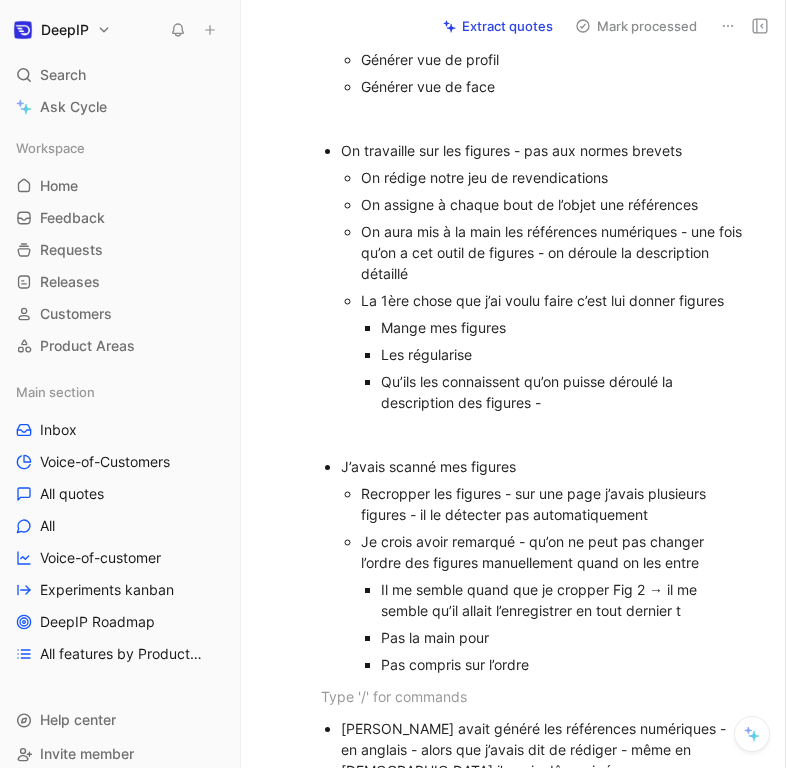 scroll, scrollTop: 499, scrollLeft: 0, axis: vertical 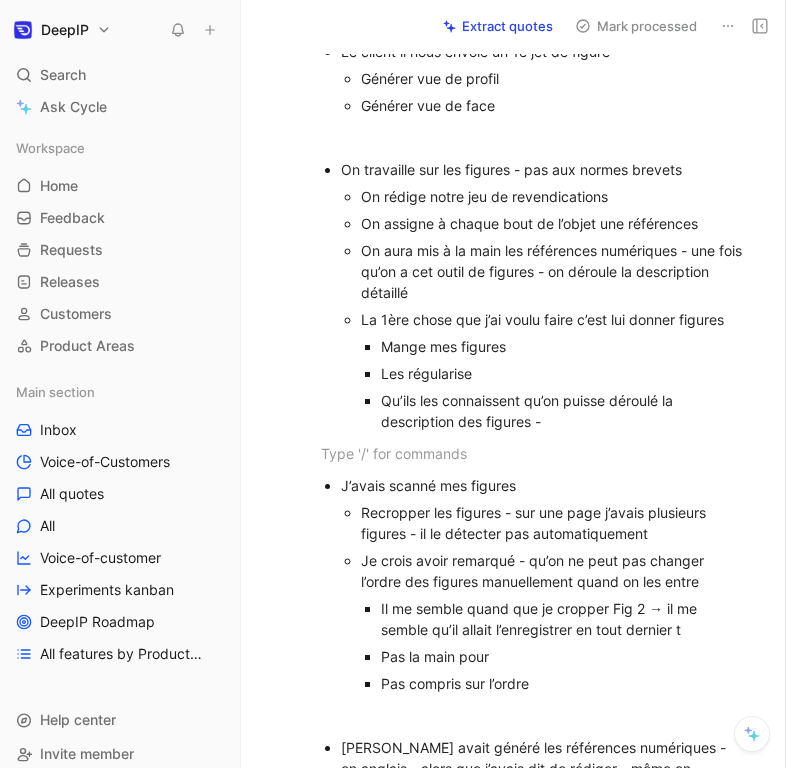 click on "Propre mais en couleurs - en perspective - pas en filaire Des dossiers avec des choses sur powerpoint -  Pas de figures pour le clients - si nous on arrive à les faire à  Nous a pas le logiciel CAD - fournisse des choses un peu basique Nous a pas le logiciel Le client il nous envoie un 1e jet de figure -  Générer vue de profil  Générer vue de face On travaille sur les figures - pas aux normes brevets On rédige notre jeu de revendications On assigne à chaque bout de l’objet une références On aura mis à la main les références numériques - une fois qu’on a cet outil de figures - on déroule la description détaillé La 1ère chose que j’ai voulu faire c’est lui donner figures Mange mes figures Les régularise Qu’ils les connaissent qu’on puisse déroulé la description des figures -  J’avais scanné mes figures Recropper les figures - sur une page j’avais plusieurs figures - il le détecter pas automatiquement Pas la main pour Pas compris sur l’ordre Régularisation des figures" at bounding box center (534, 534) 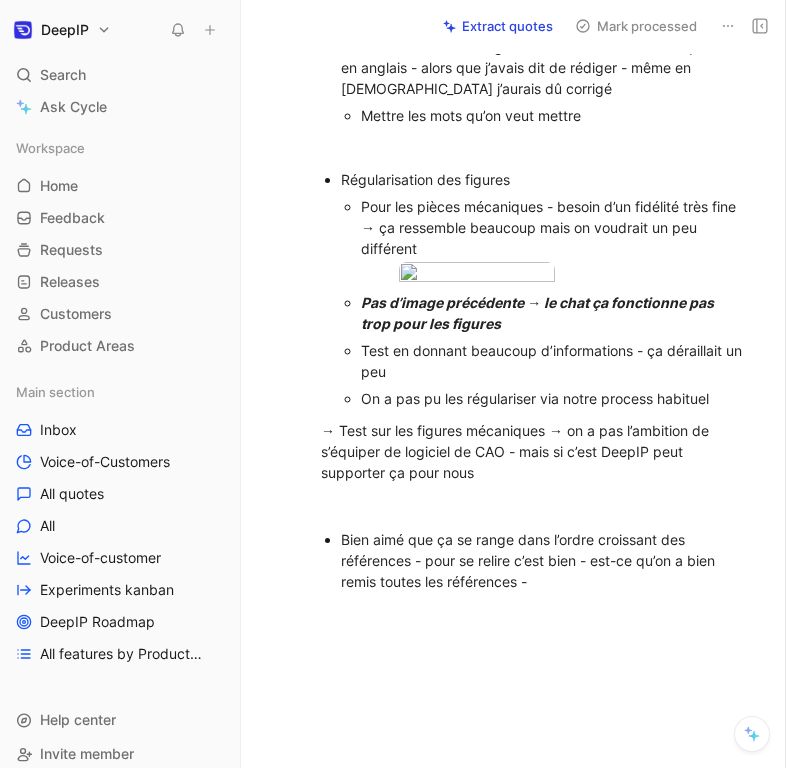 scroll, scrollTop: 1444, scrollLeft: 0, axis: vertical 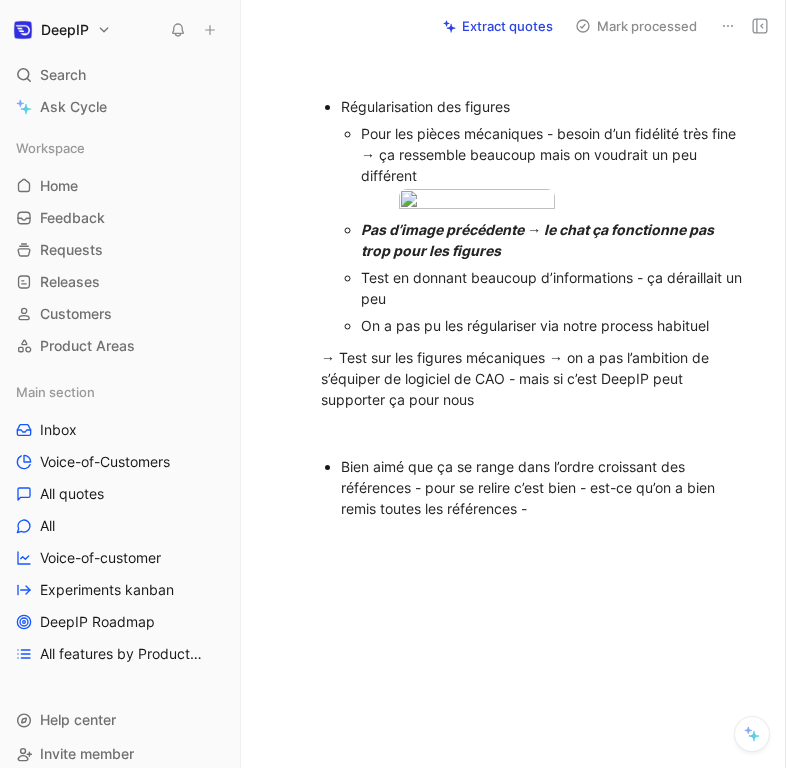 click at bounding box center (534, 653) 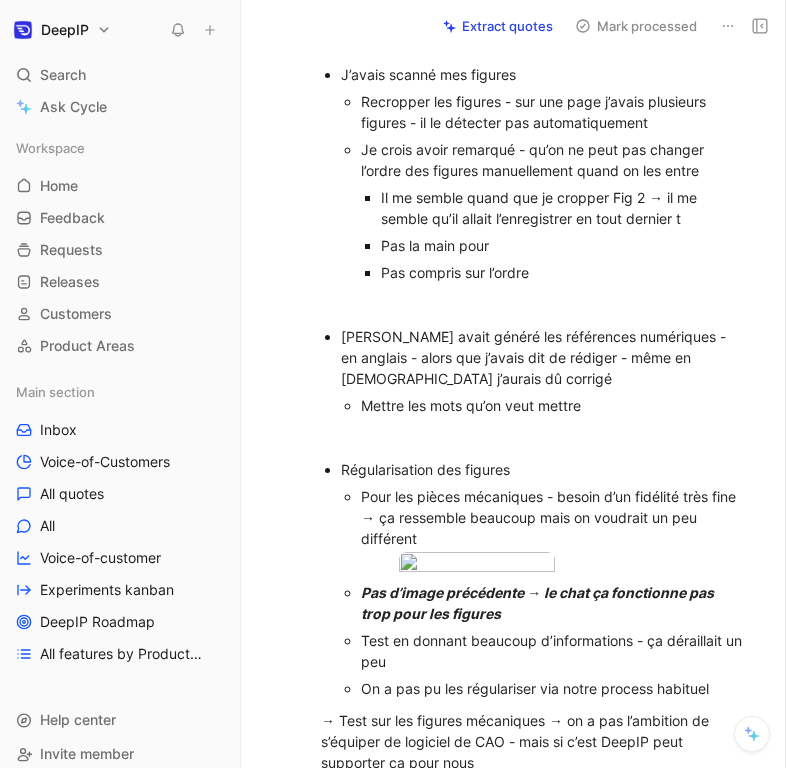 scroll, scrollTop: 905, scrollLeft: 0, axis: vertical 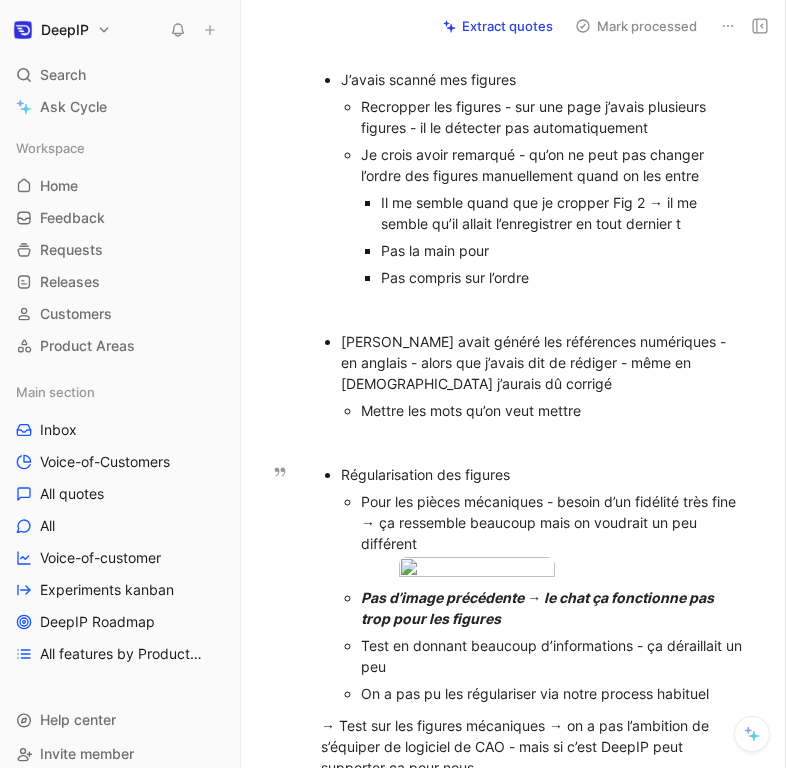 click on "Régularisation des figures" at bounding box center (544, 474) 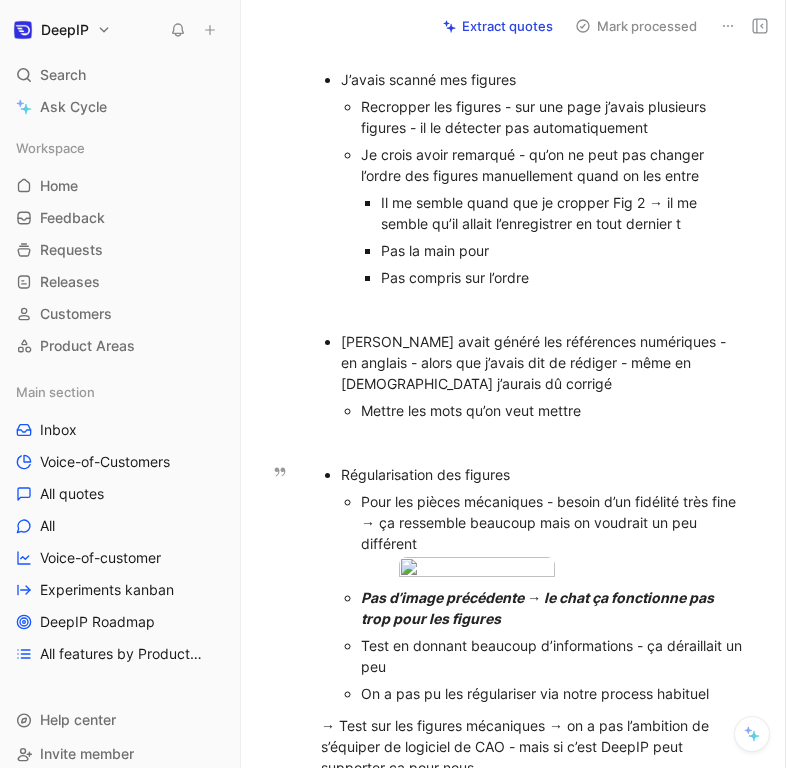 click on "Régularisation des figures" at bounding box center (544, 474) 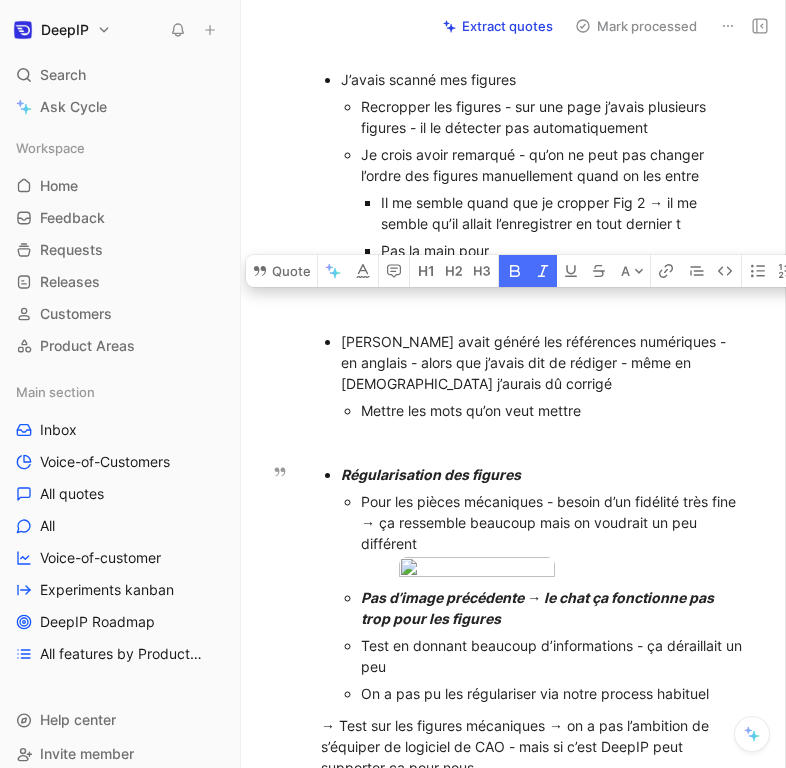 click on "Pour les pièces mécaniques - besoin d’un fidélité très fine → ça ressemble beaucoup mais on voudrait un peu différent" at bounding box center [554, 522] 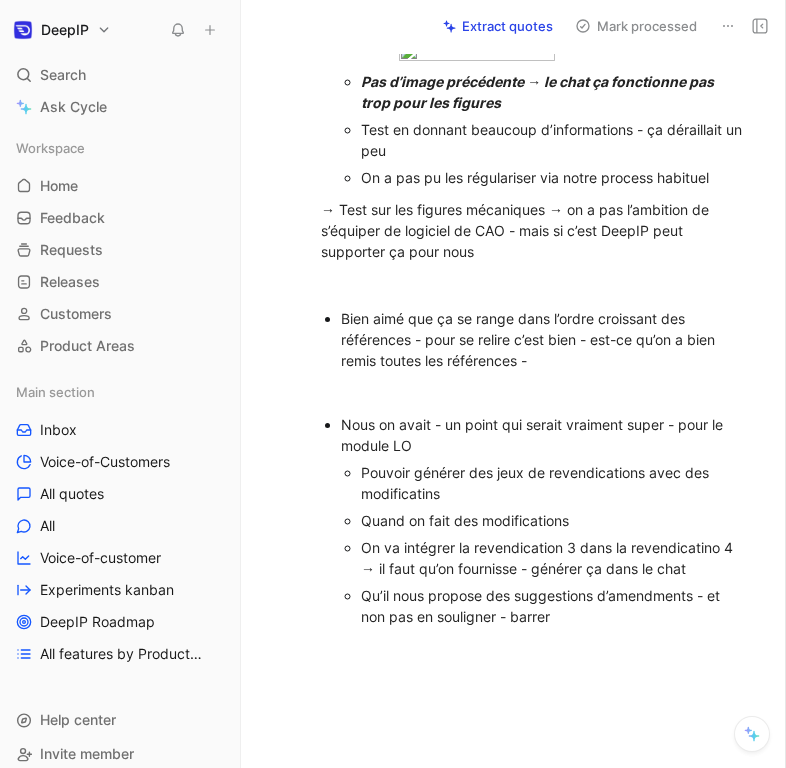 scroll, scrollTop: 1425, scrollLeft: 0, axis: vertical 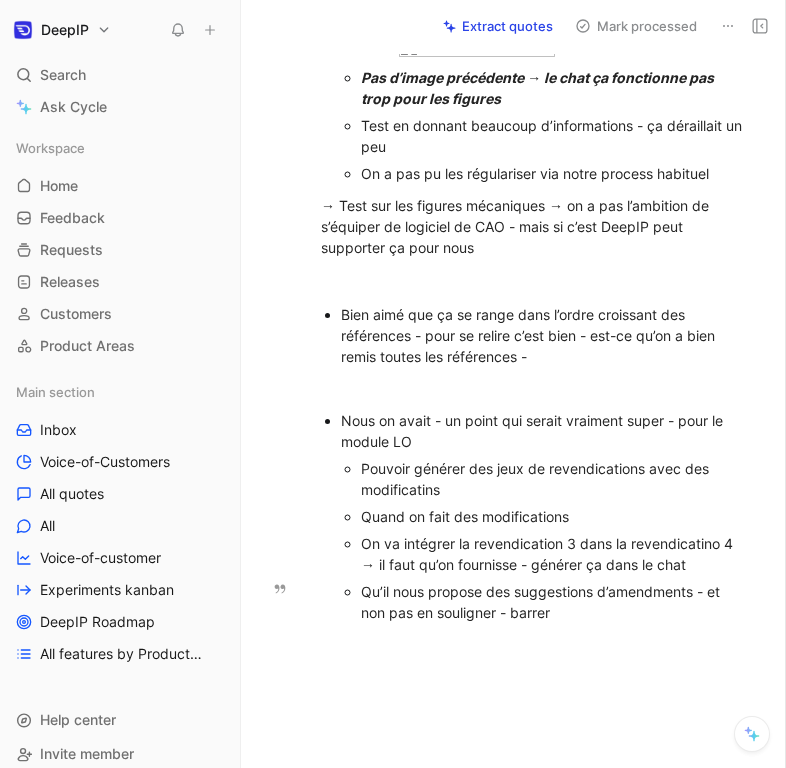 click on "Nous on avait - un point qui serait vraiment super - pour le module LO" at bounding box center [544, 431] 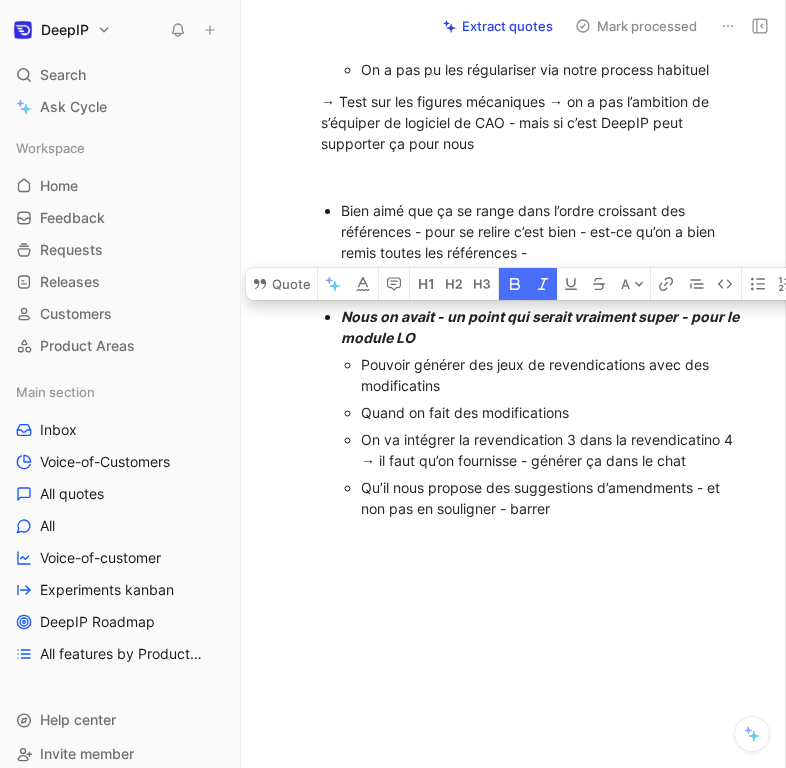 scroll, scrollTop: 1700, scrollLeft: 0, axis: vertical 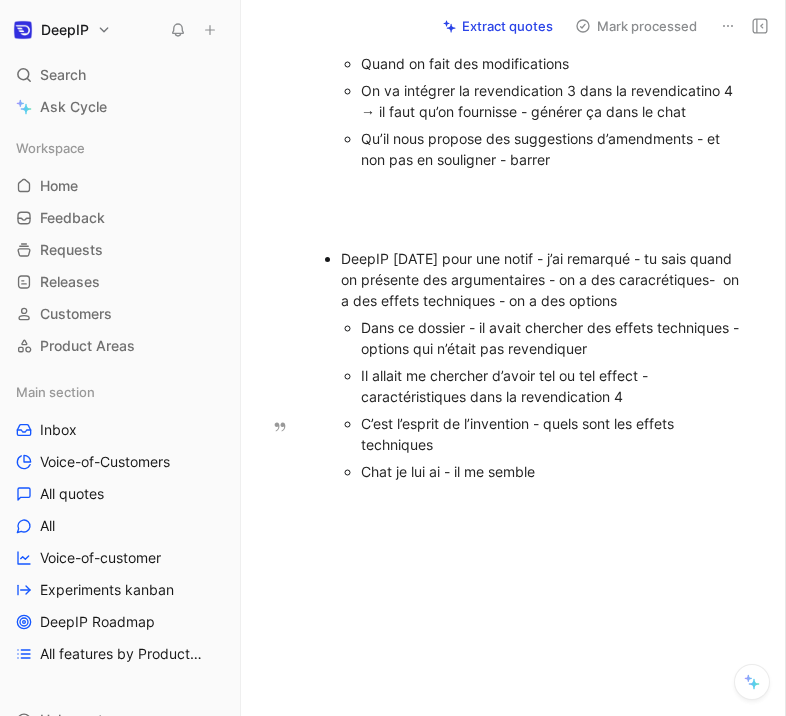 click on "DeepIP [DATE] pour une notif - j’ai remarqué - tu sais quand on présente des argumentaires - on a des caracrétiques-  on a des effets techniques - on a des options" at bounding box center (544, 279) 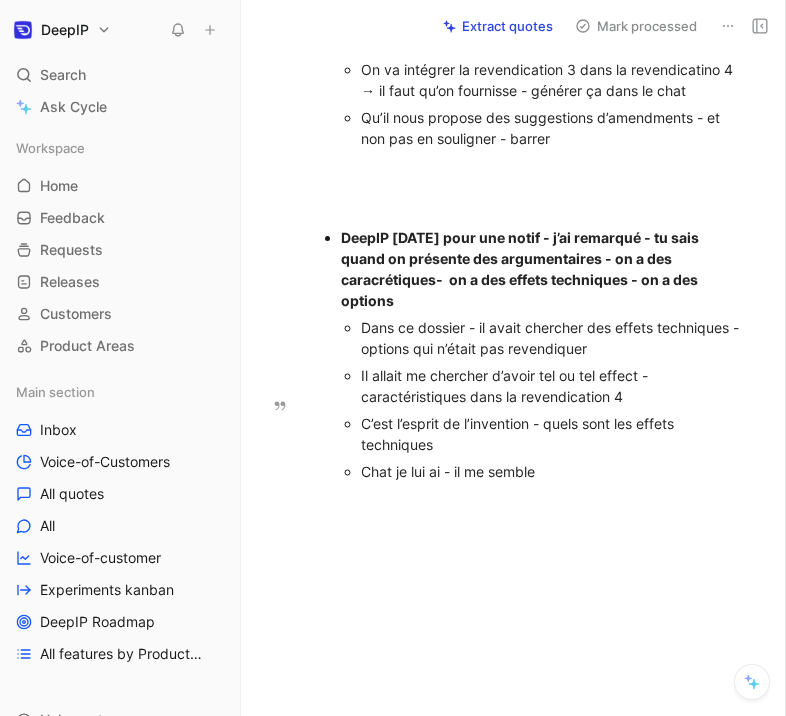 click at bounding box center (534, 608) 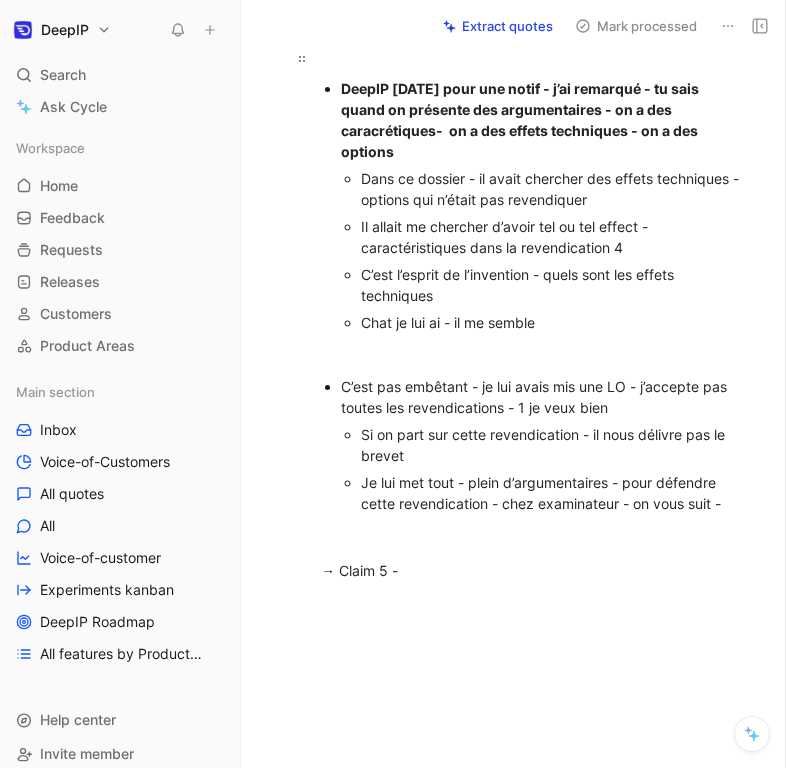click at bounding box center [534, 56] 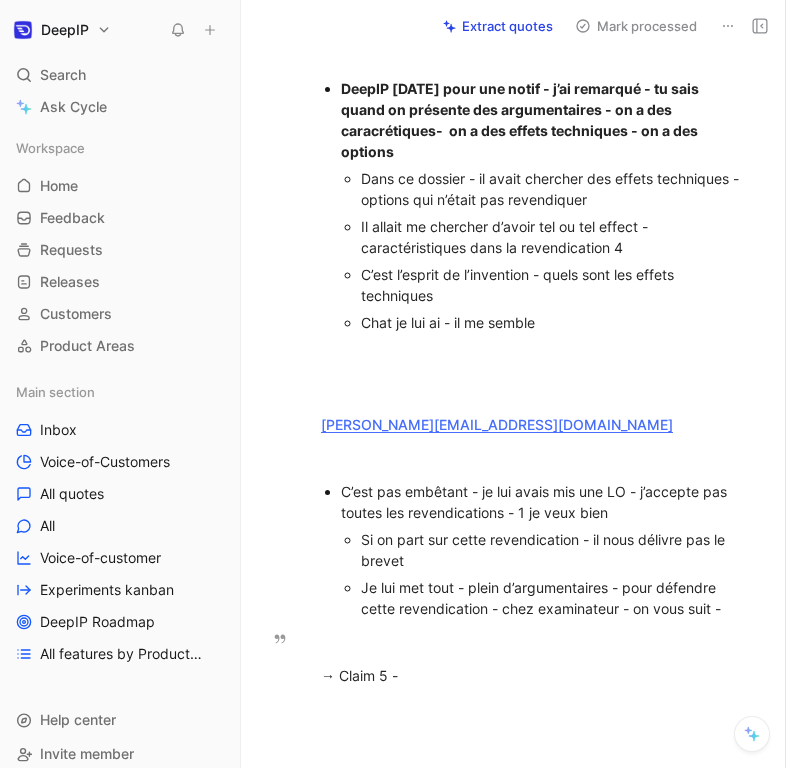 click on "C’est pas embêtant - je lui avais mis une LO - j’accepte pas toutes les revendications - 1 je veux bien" at bounding box center (544, 502) 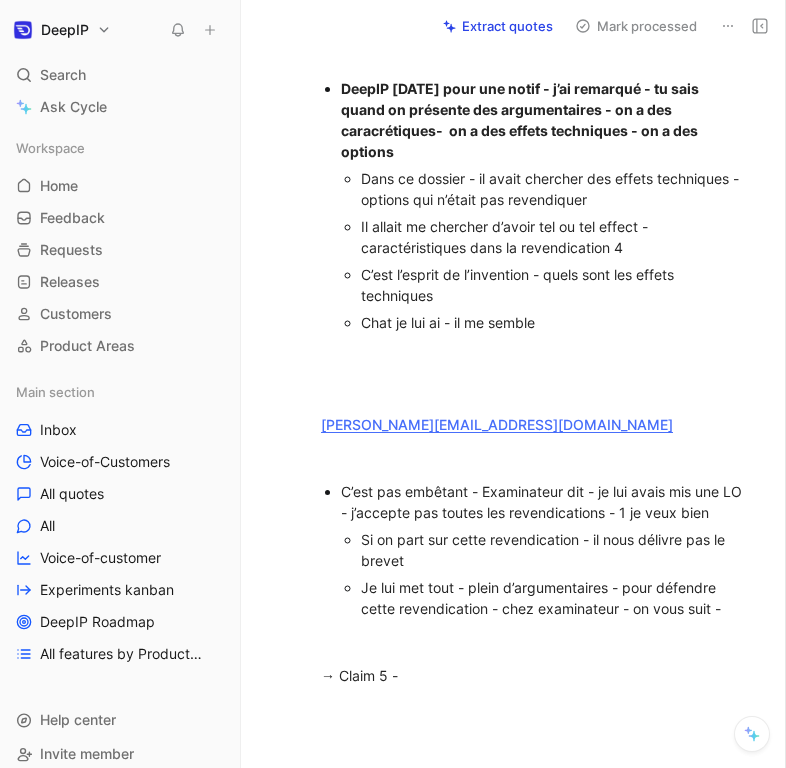 scroll, scrollTop: 2368, scrollLeft: 0, axis: vertical 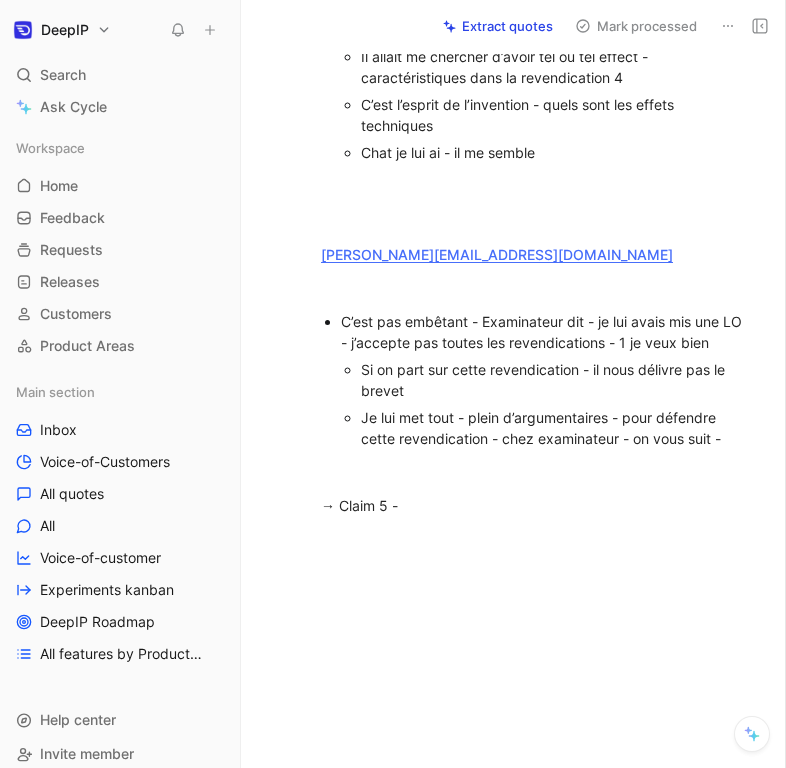 click on "Propre mais en couleurs - en perspective - pas en filaire Des dossiers avec des choses sur powerpoint -  Pas de figures pour le clients - si nous on arrive à les faire à  Nous a pas le logiciel CAD - fournisse des choses un peu basique Nous a pas le logiciel Le client il nous envoie un 1e jet de figure -  Générer vue de profil  Générer vue de face On travaille sur les figures - pas aux normes brevets On rédige notre jeu de revendications On assigne à chaque bout de l’objet une références On aura mis à la main les références numériques - une fois qu’on a cet outil de figures - on déroule la description détaillé La 1ère chose que j’ai voulu faire c’est lui donner figures Mange mes figures Les régularise Qu’ils les connaissent qu’on puisse déroulé la description des figures -  J’avais scanné mes figures Recropper les figures - sur une page j’avais plusieurs figures - il le détecter pas automatiquement Pas la main pour Pas compris sur l’ordre Régularisation des figures" at bounding box center [534, -712] 